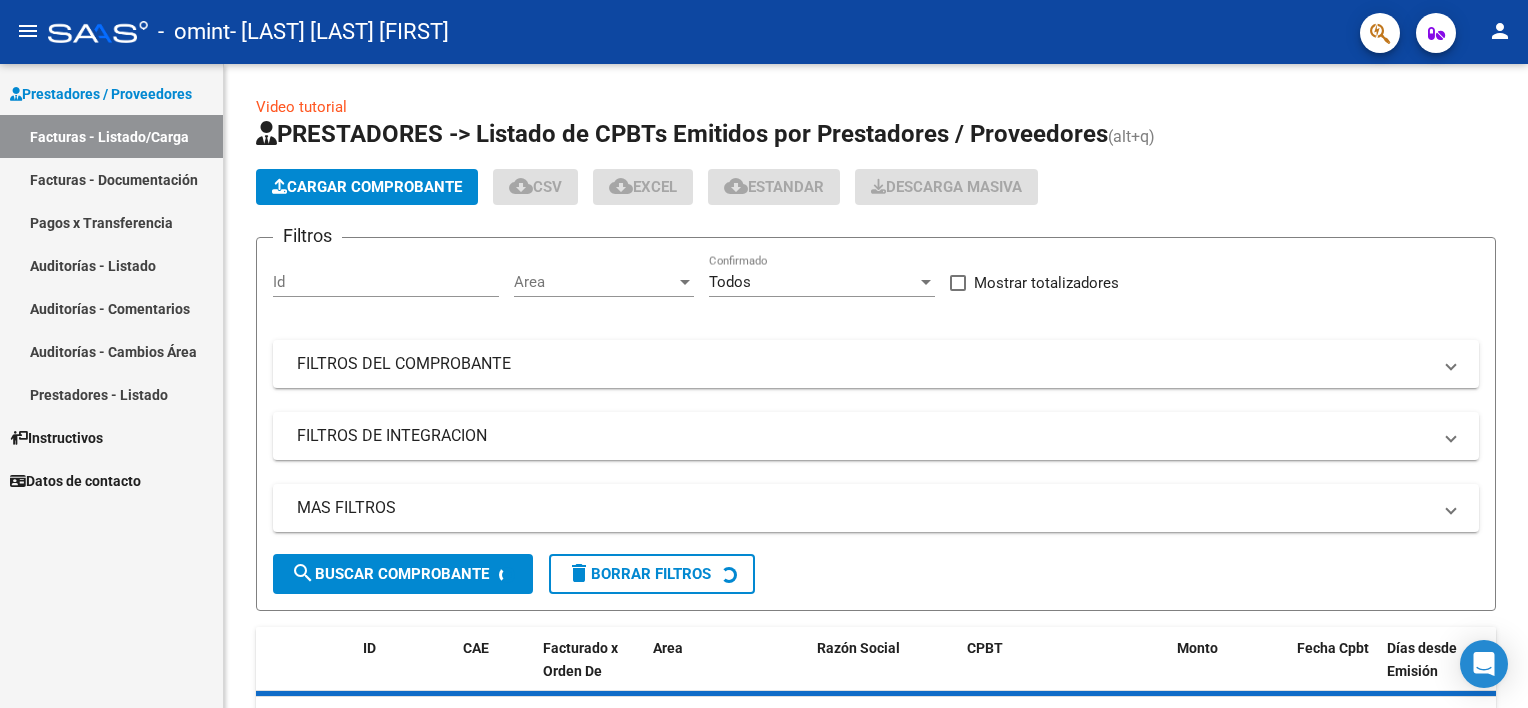 scroll, scrollTop: 0, scrollLeft: 0, axis: both 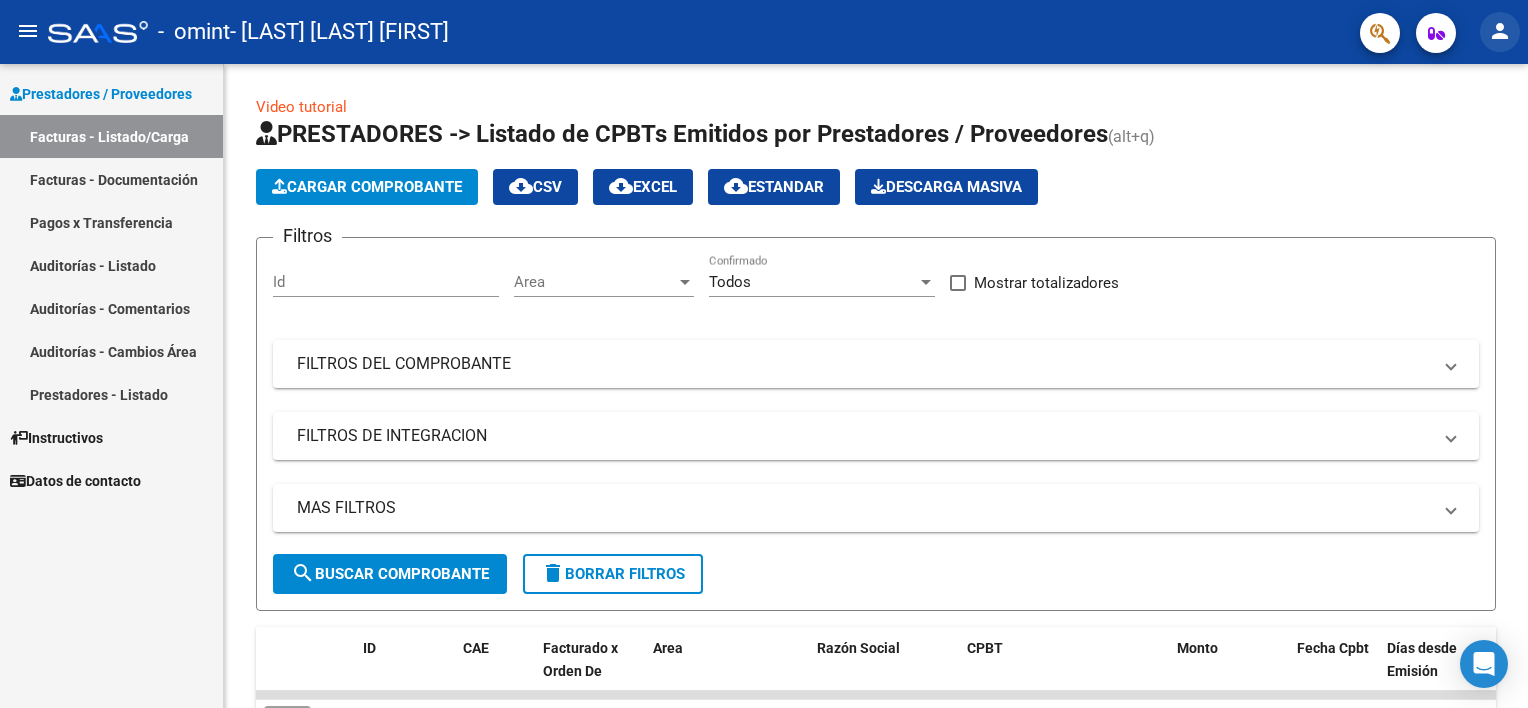 click on "person" 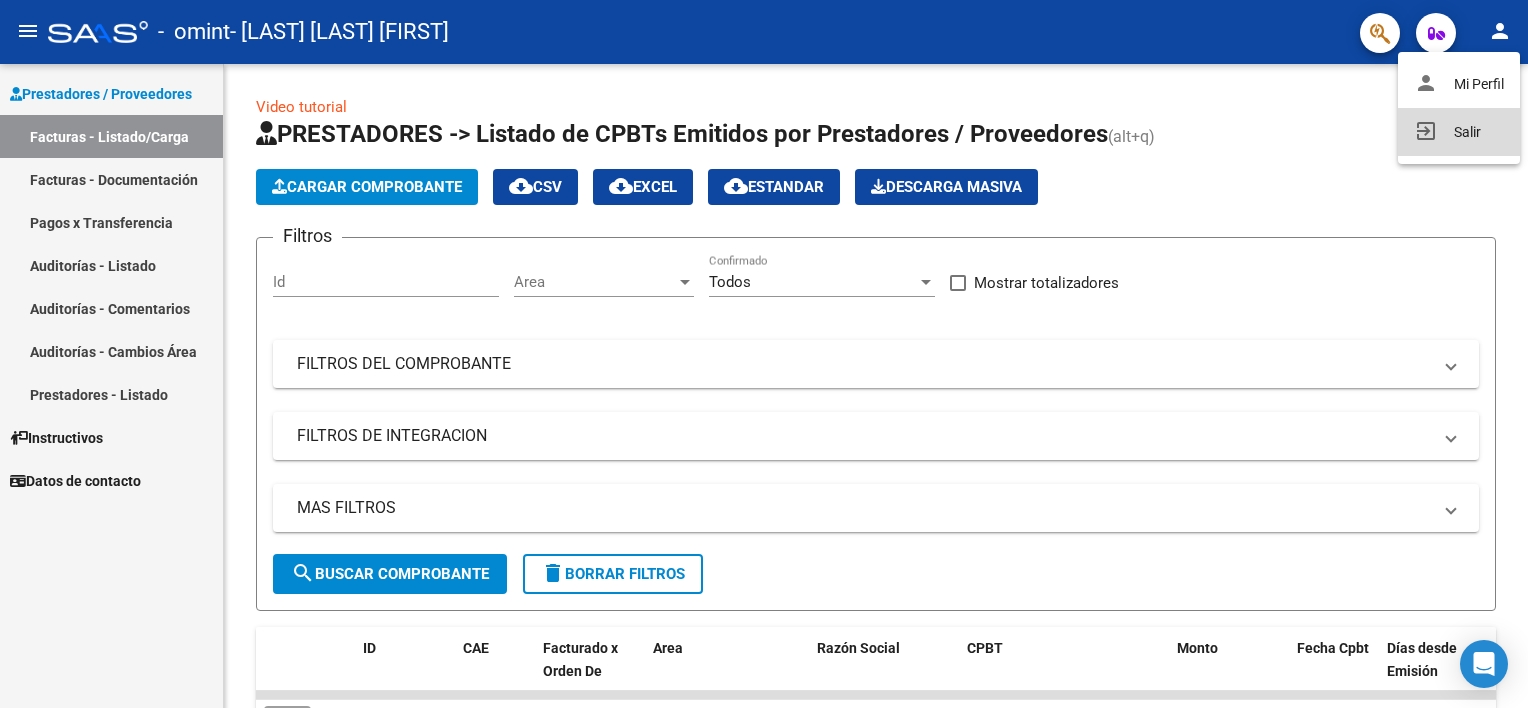 click on "exit_to_app  Salir" at bounding box center (1459, 132) 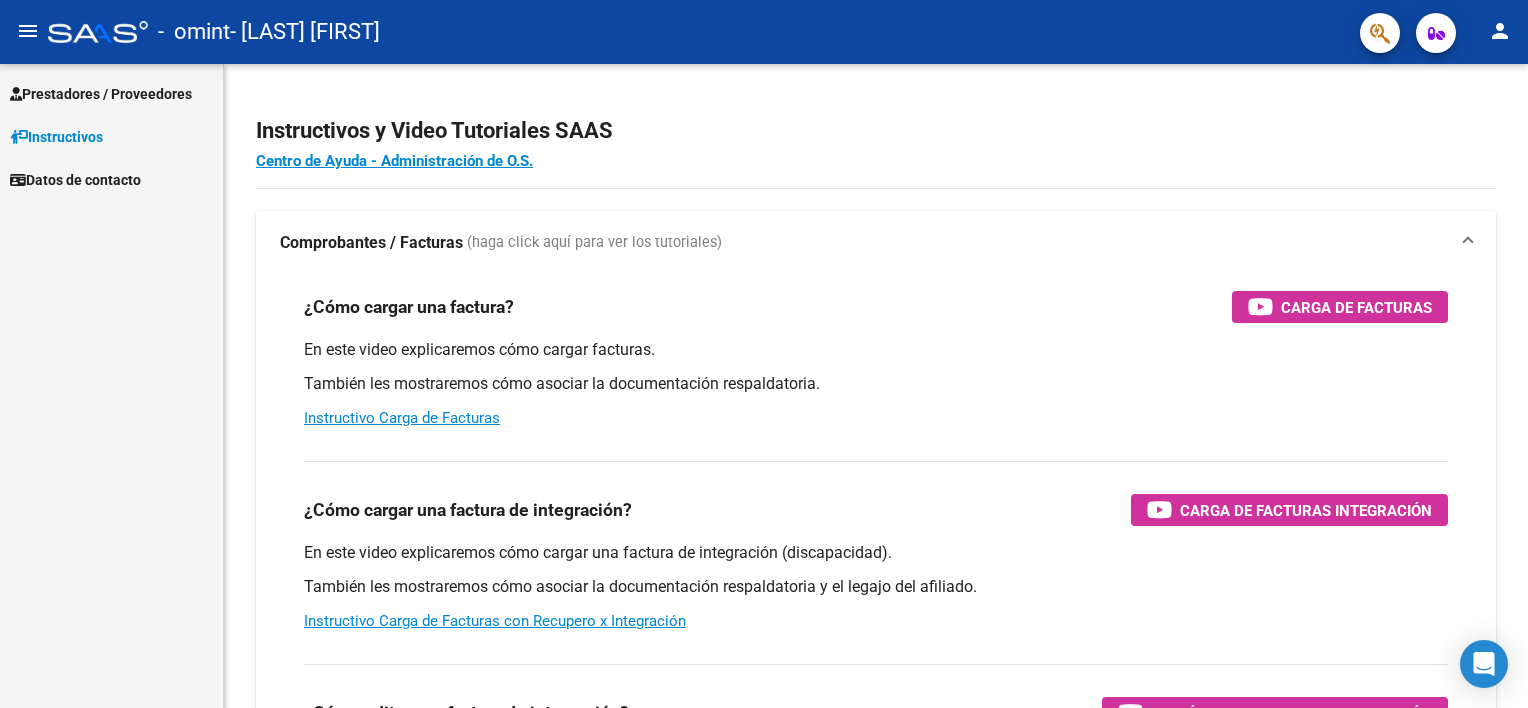 scroll, scrollTop: 0, scrollLeft: 0, axis: both 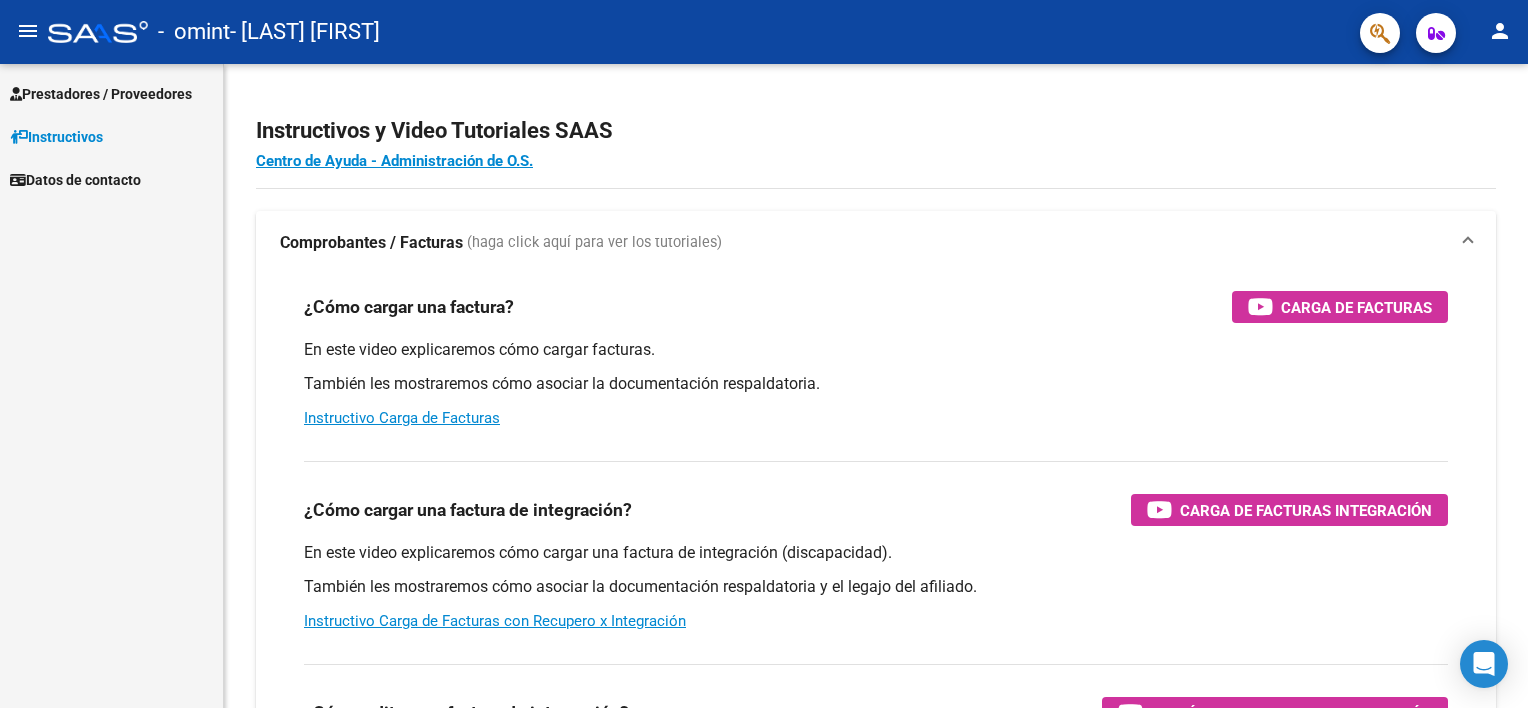 click on "Prestadores / Proveedores" at bounding box center [101, 94] 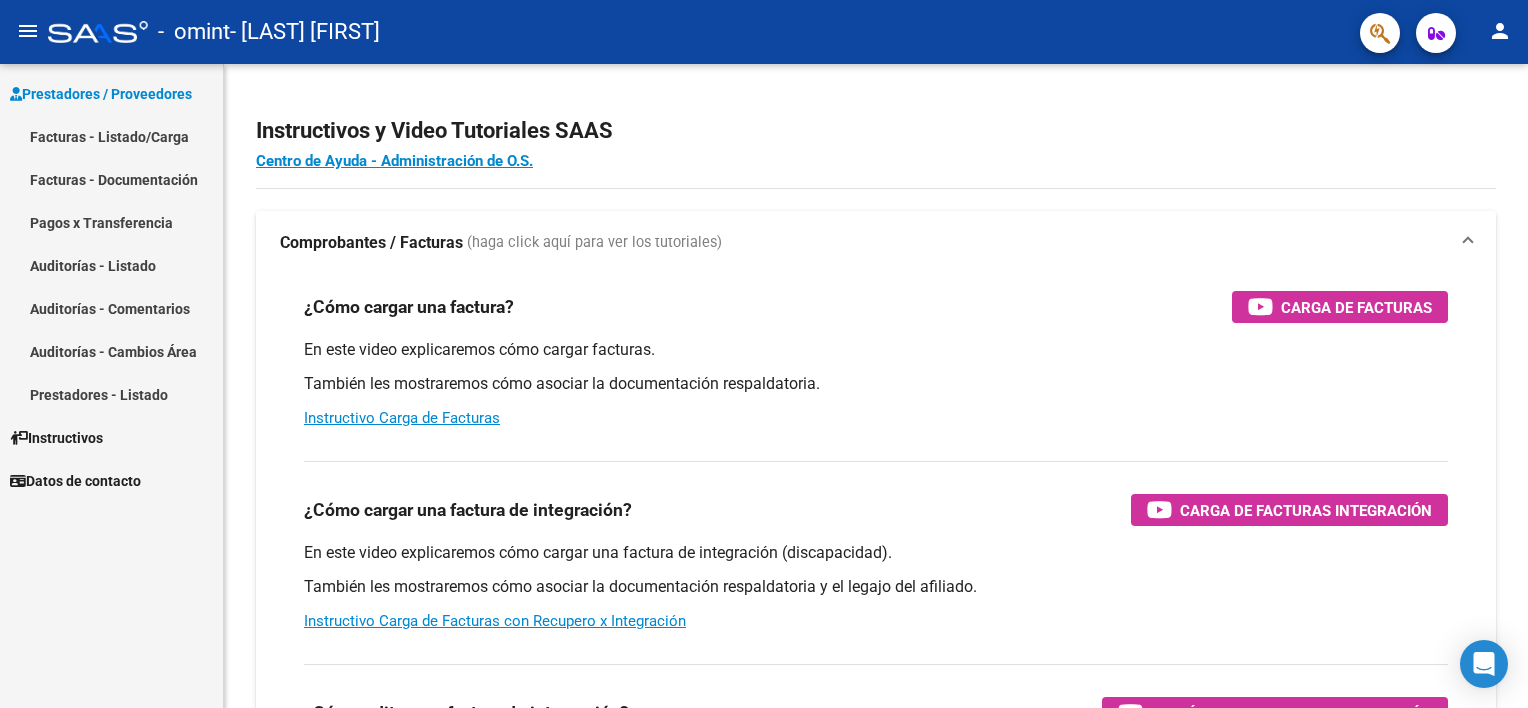 click on "Facturas - Listado/Carga" at bounding box center [111, 136] 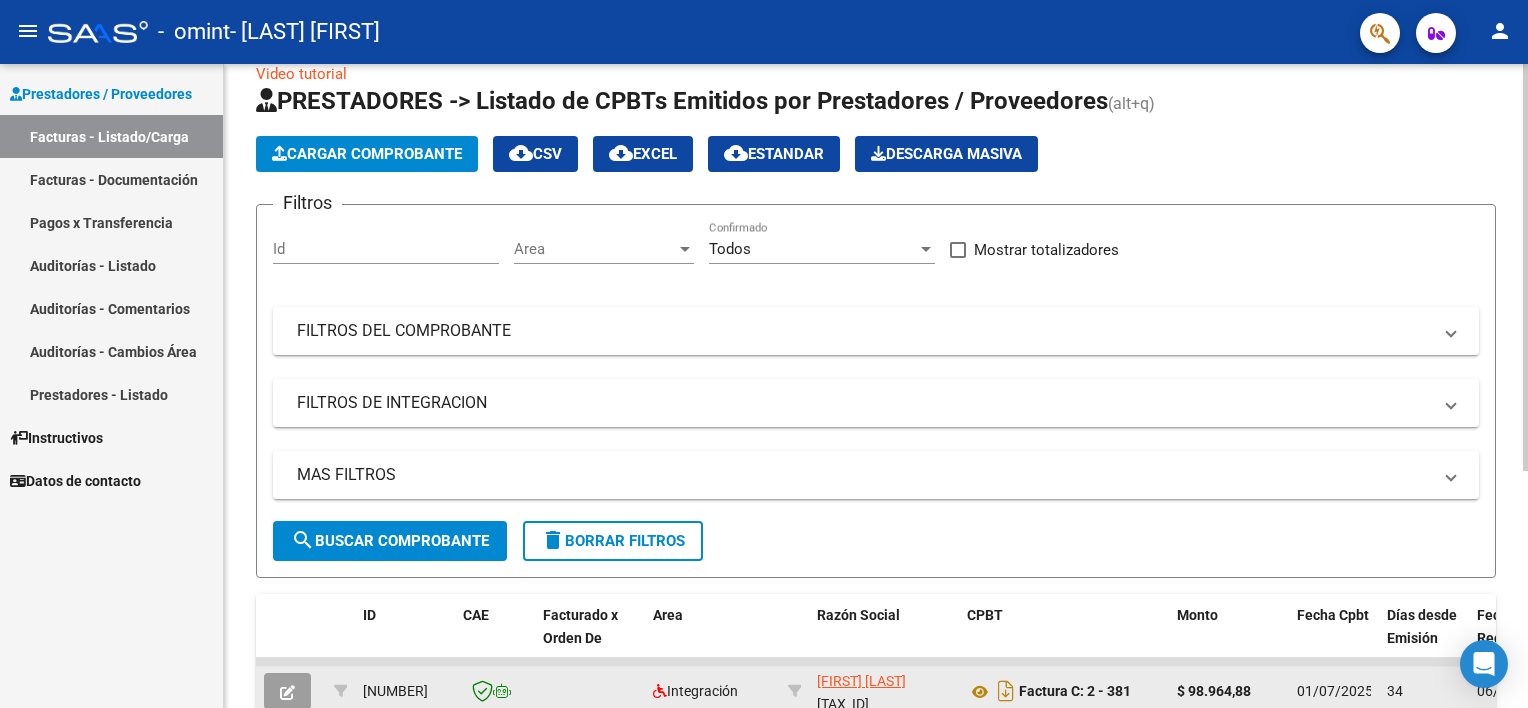 scroll, scrollTop: 0, scrollLeft: 0, axis: both 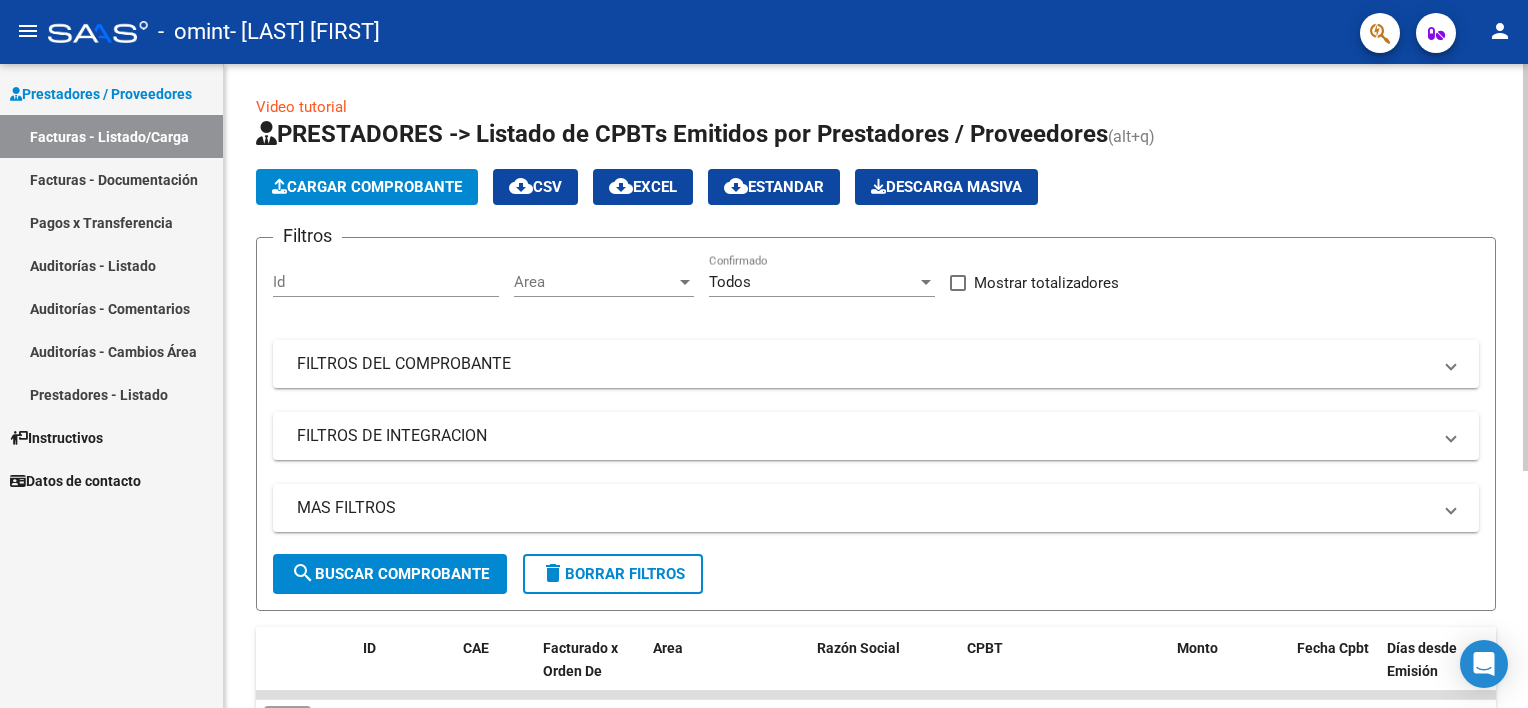 click on "Cargar Comprobante" 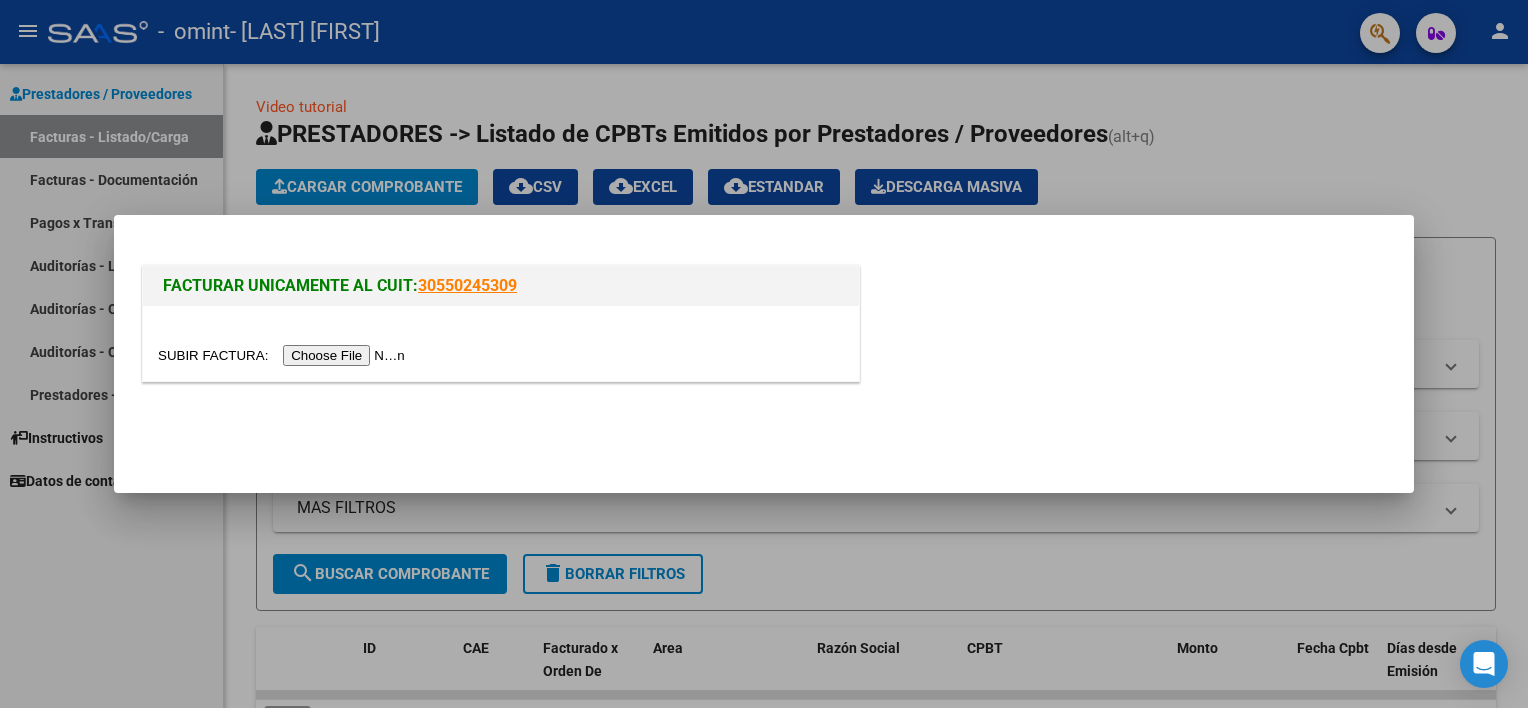 click at bounding box center (284, 355) 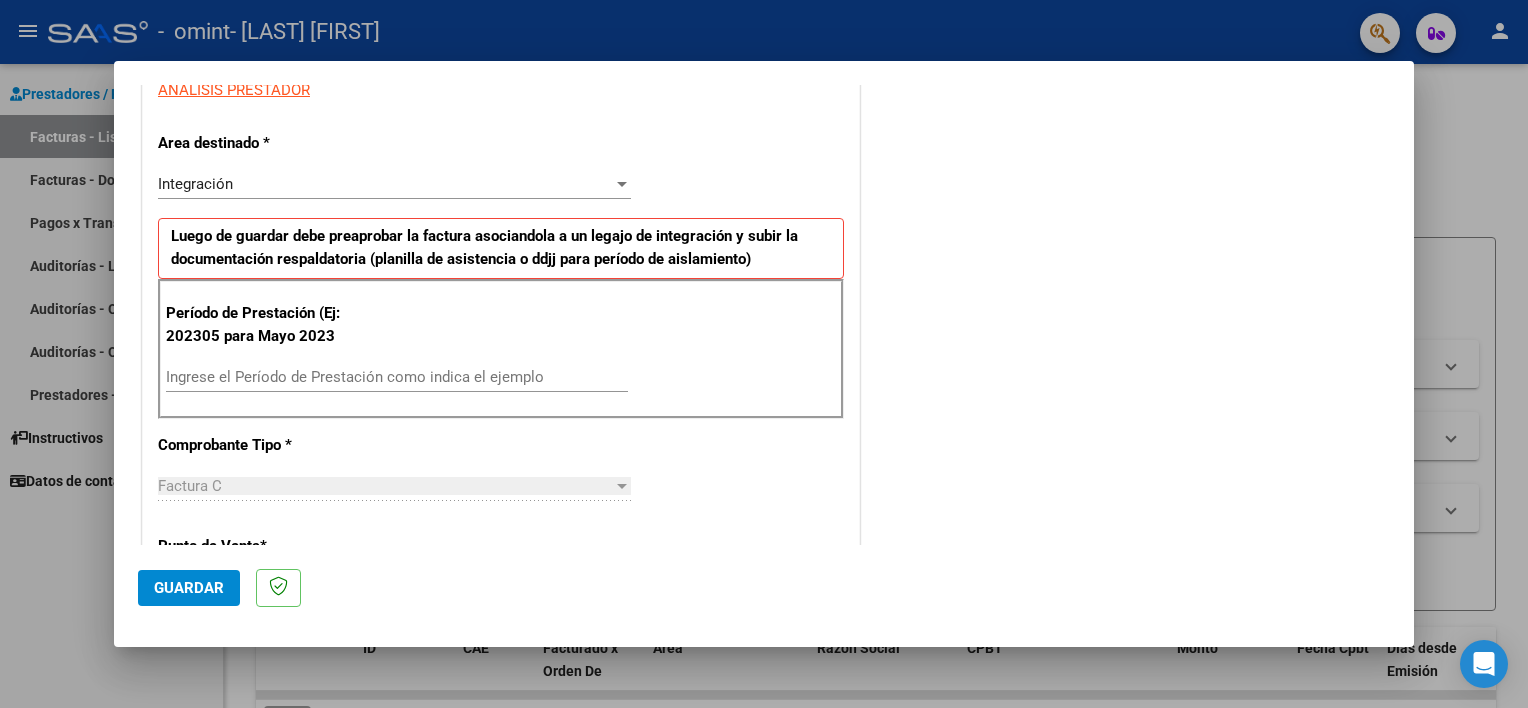 scroll, scrollTop: 400, scrollLeft: 0, axis: vertical 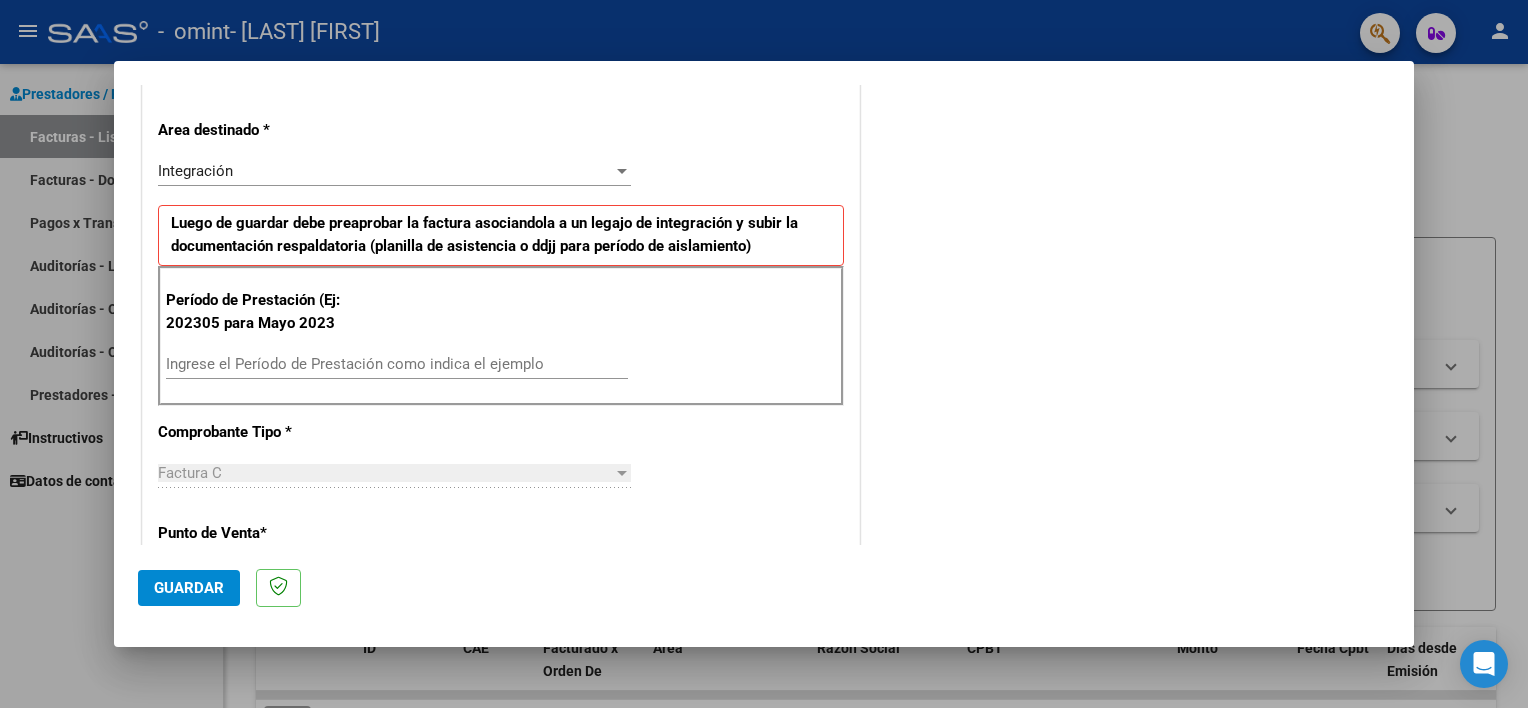 click on "Ingrese el Período de Prestación como indica el ejemplo" at bounding box center (397, 364) 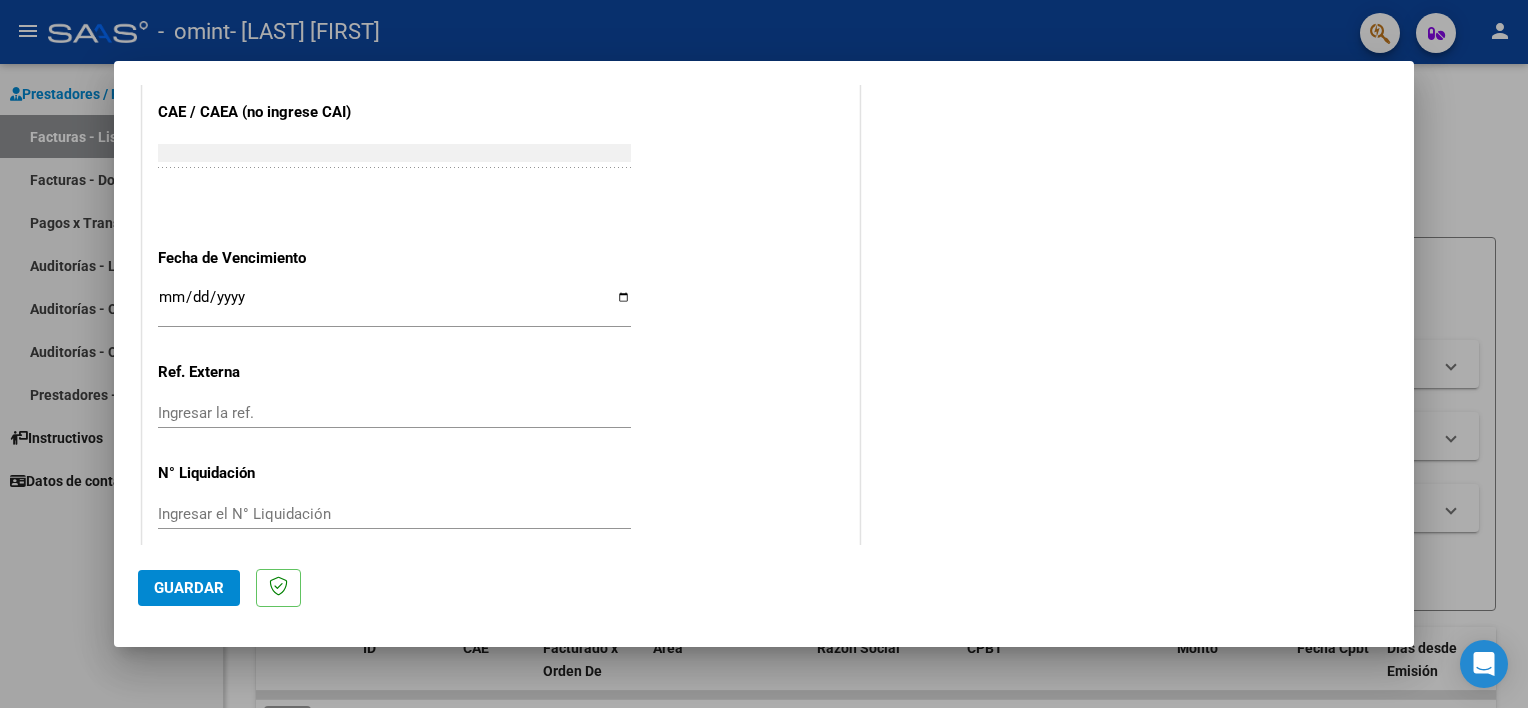 scroll, scrollTop: 1260, scrollLeft: 0, axis: vertical 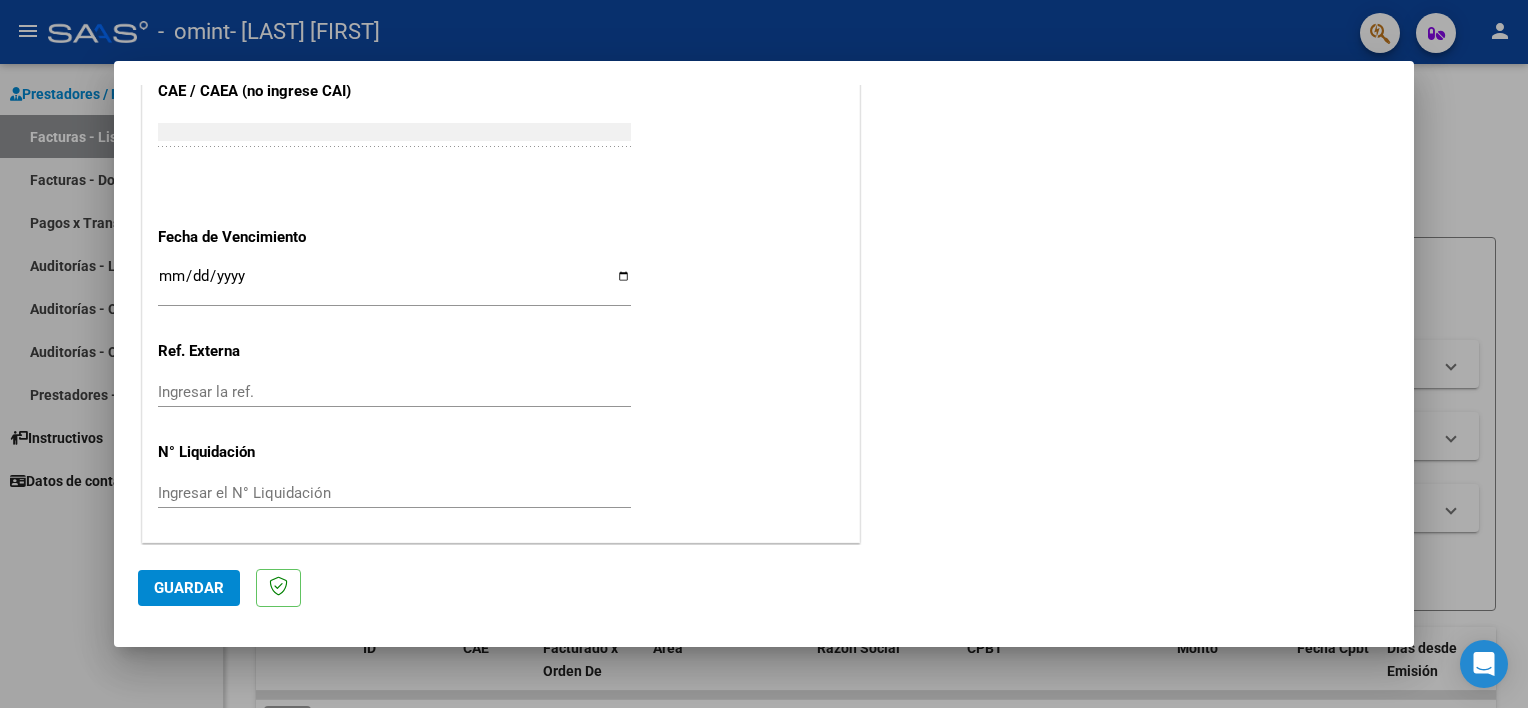 type on "202507" 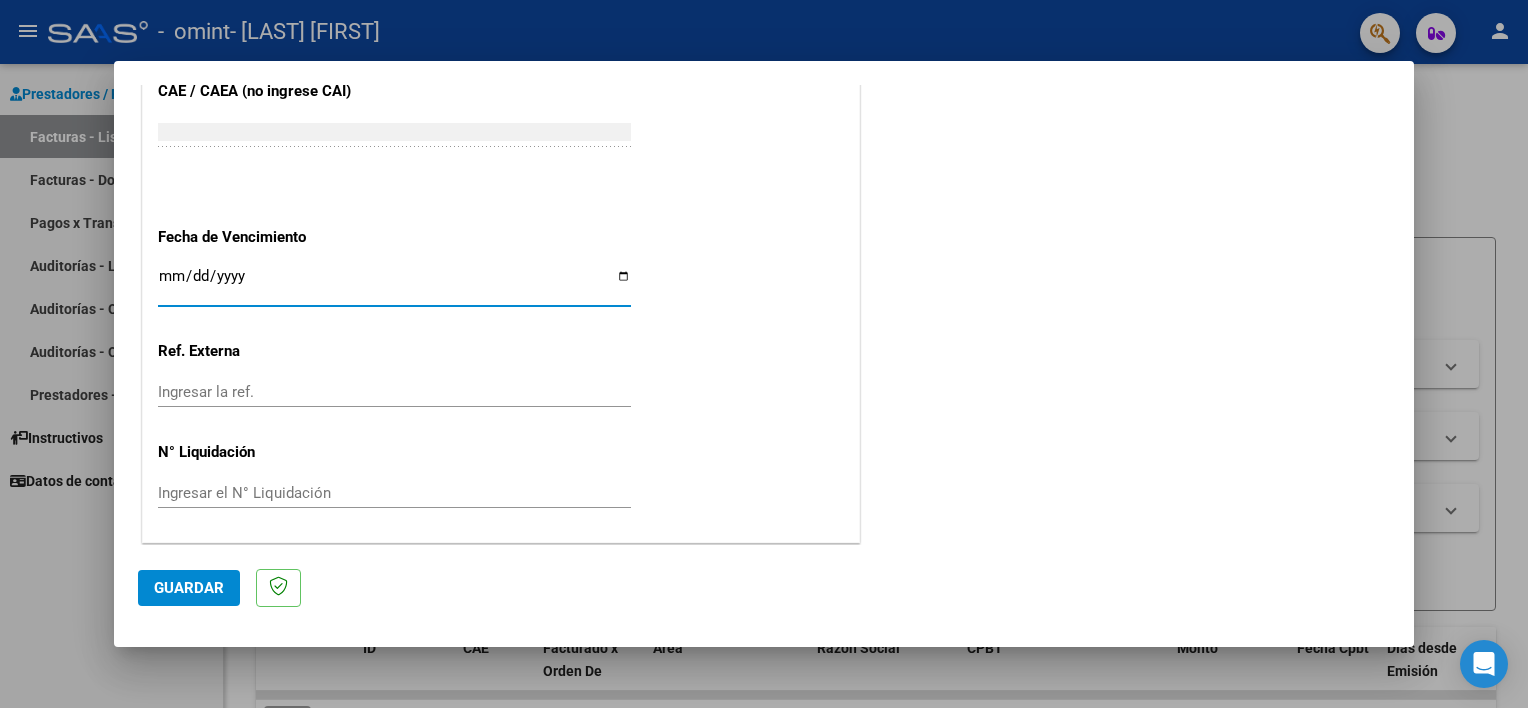 click on "Ingresar la fecha" at bounding box center [394, 284] 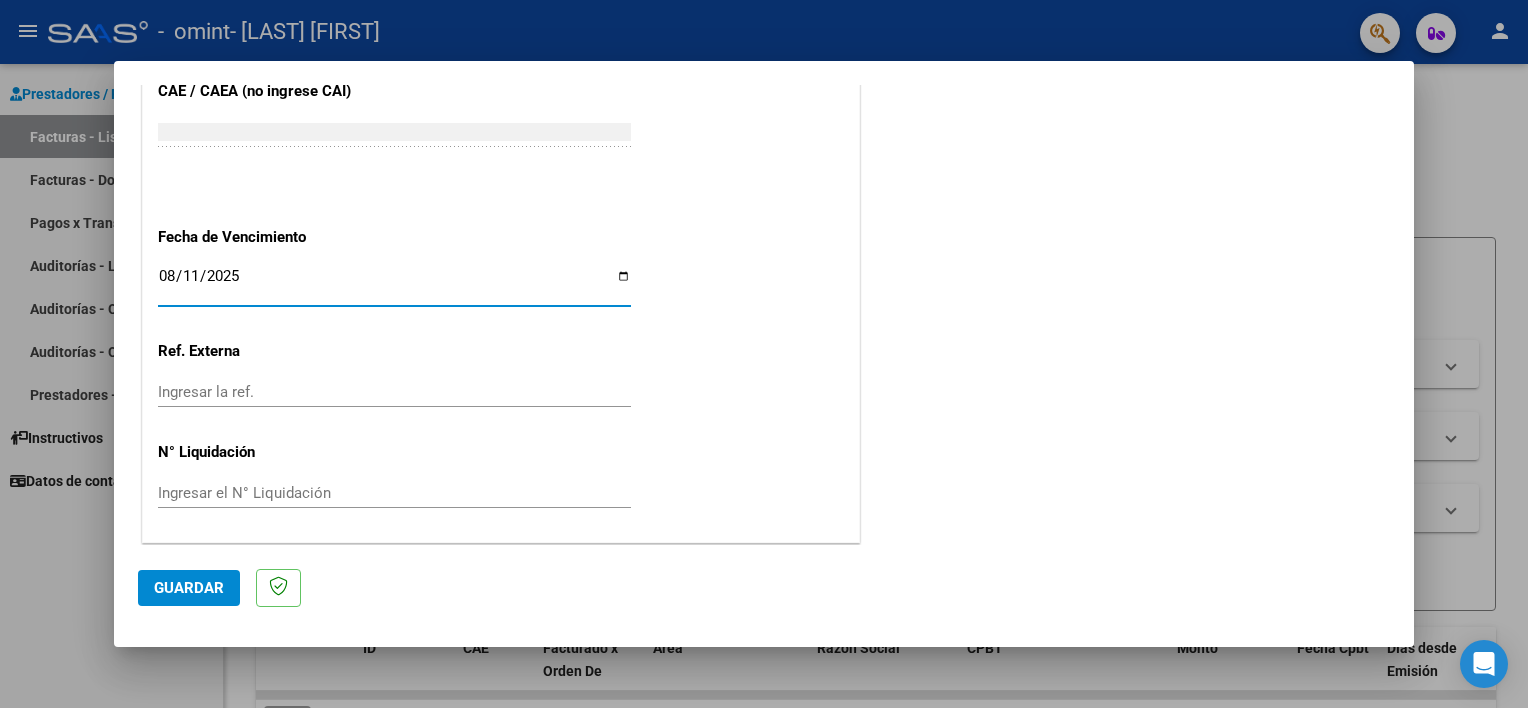 type on "2025-08-11" 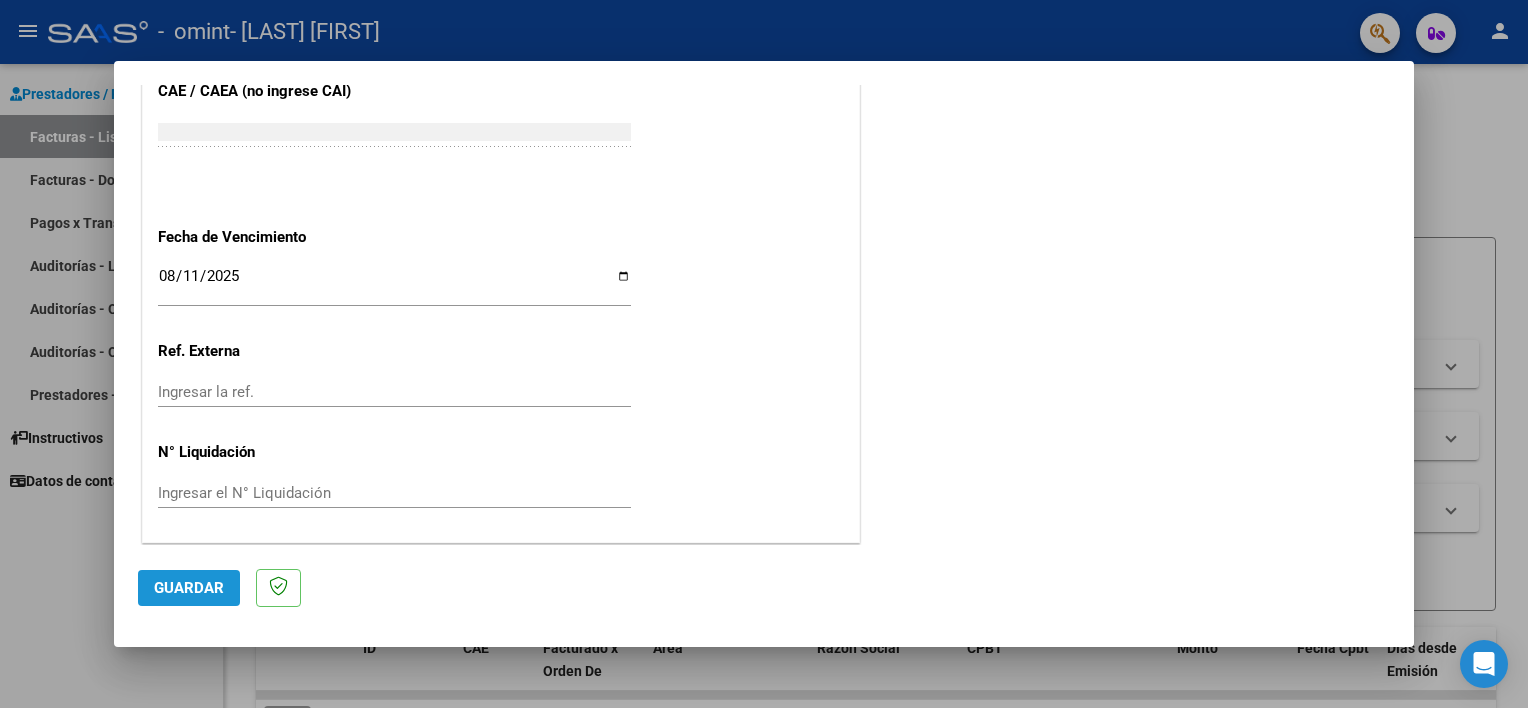 click on "Guardar" 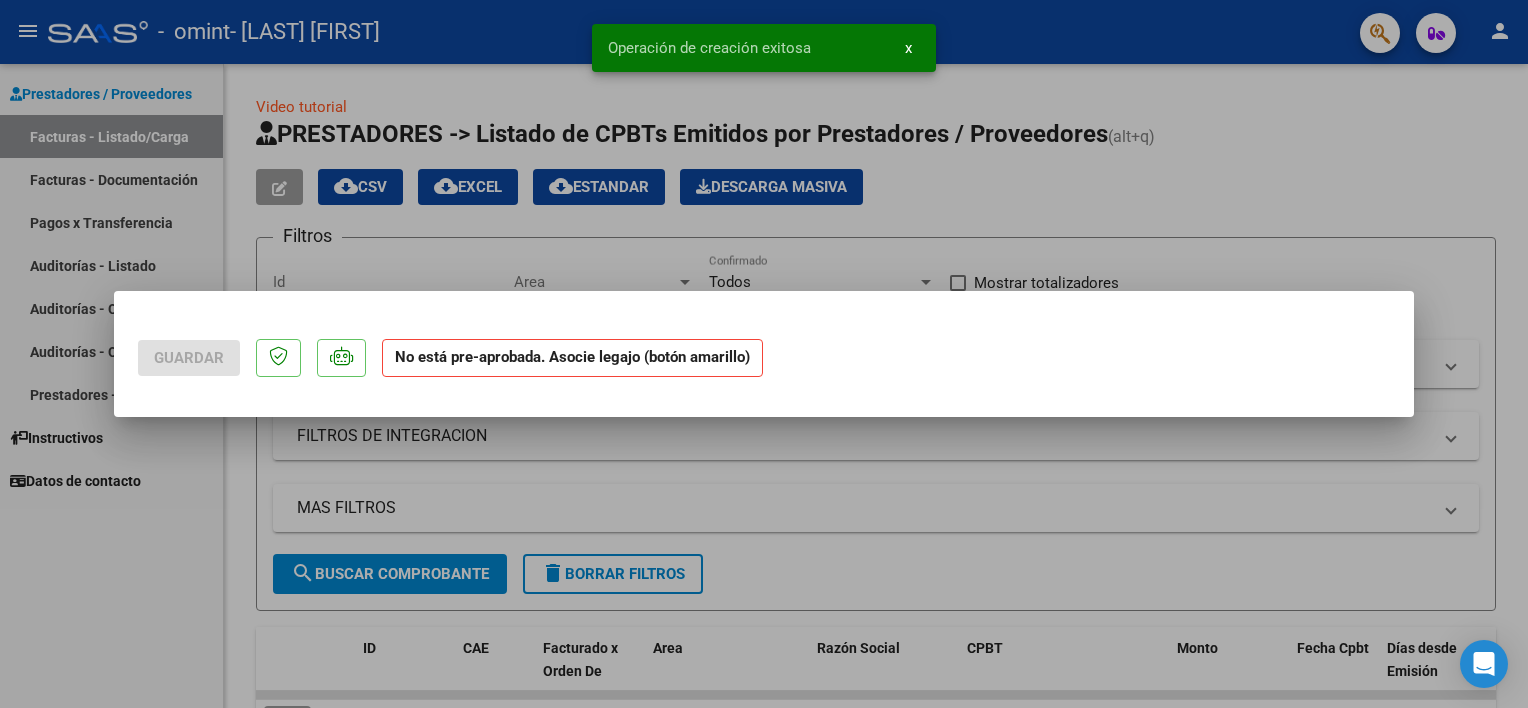 scroll, scrollTop: 0, scrollLeft: 0, axis: both 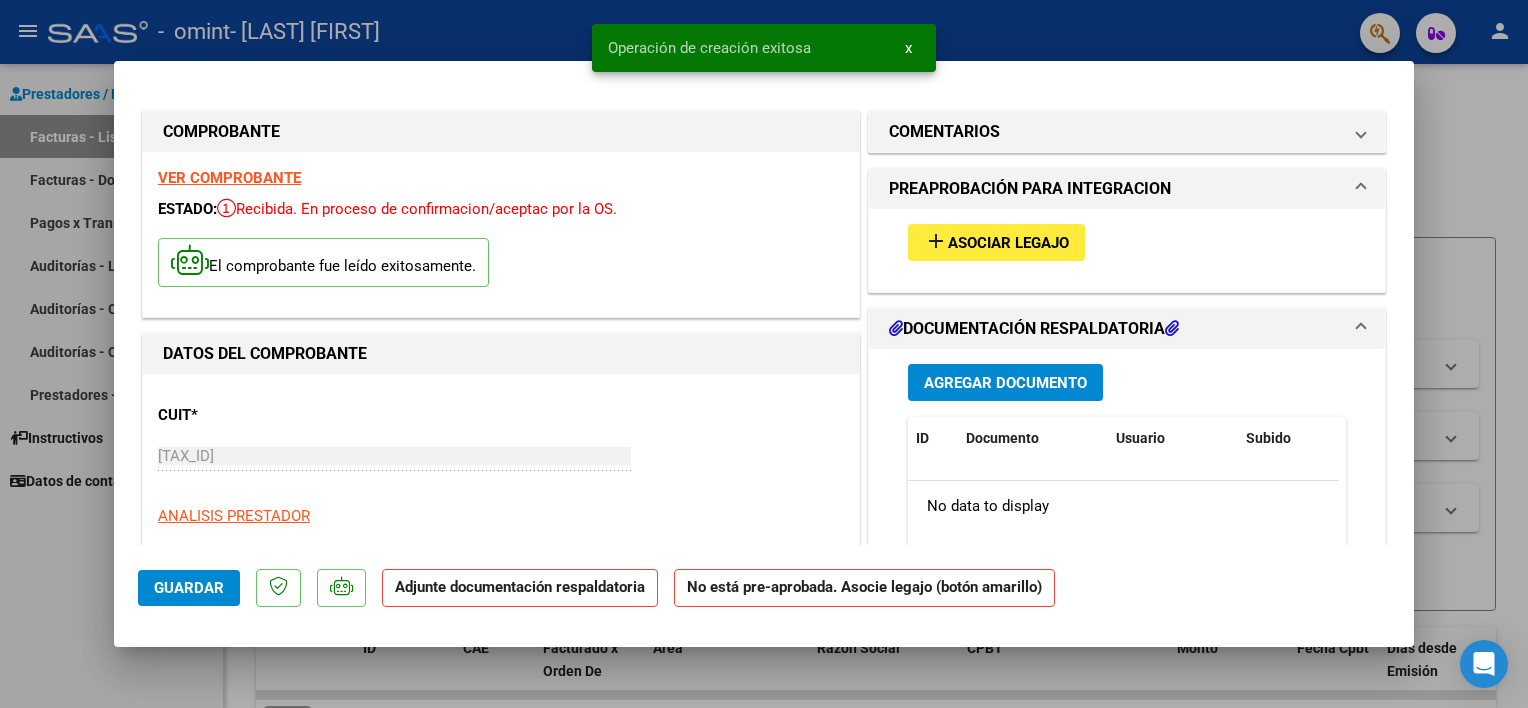 click on "Asociar Legajo" at bounding box center (1008, 243) 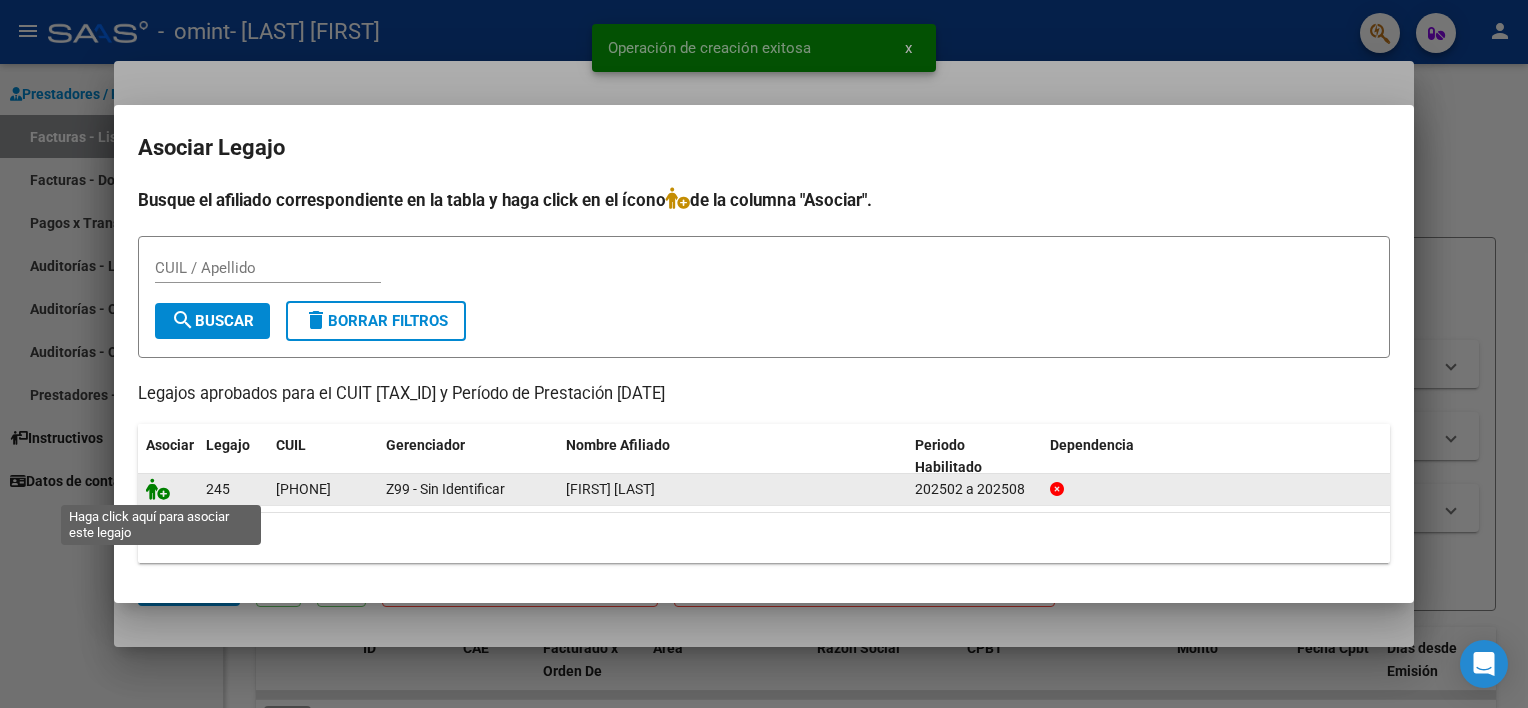 click 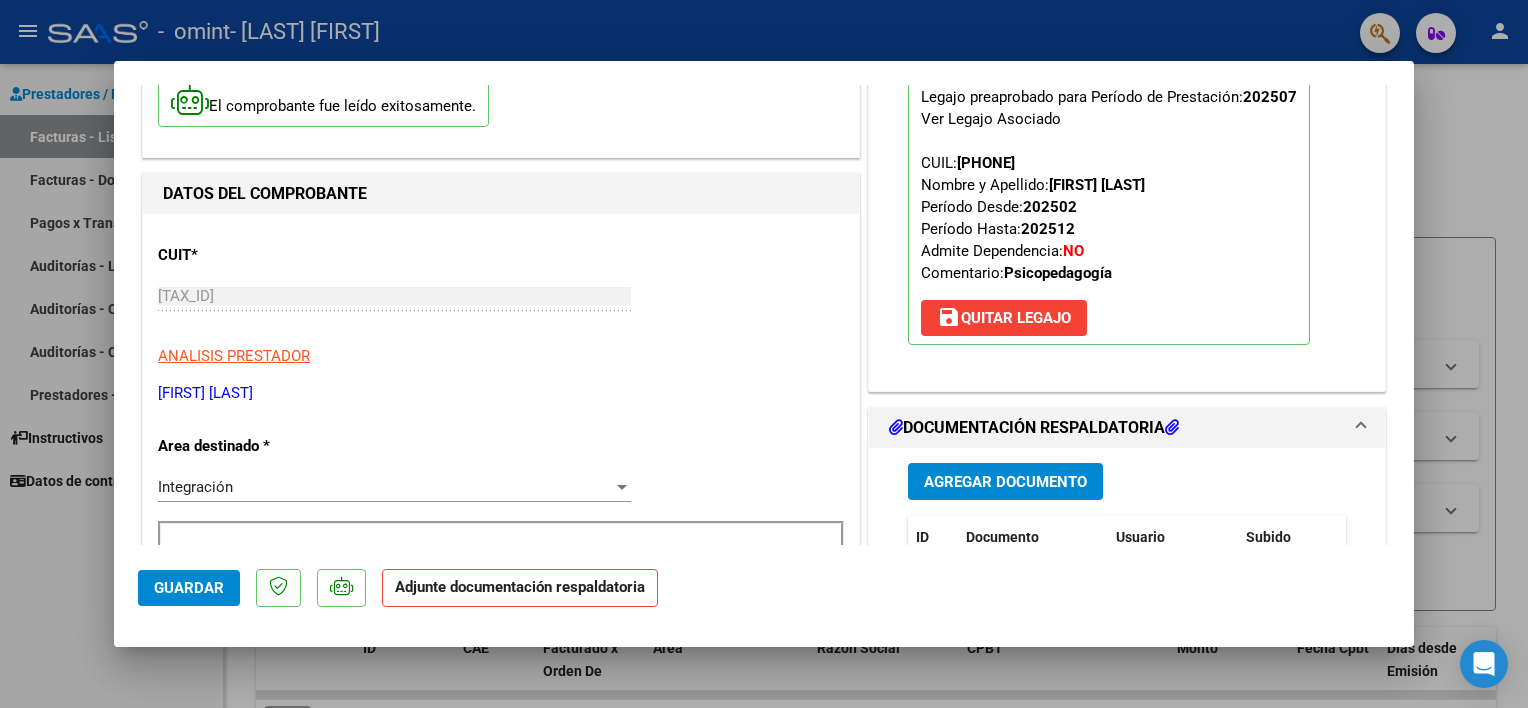 scroll, scrollTop: 300, scrollLeft: 0, axis: vertical 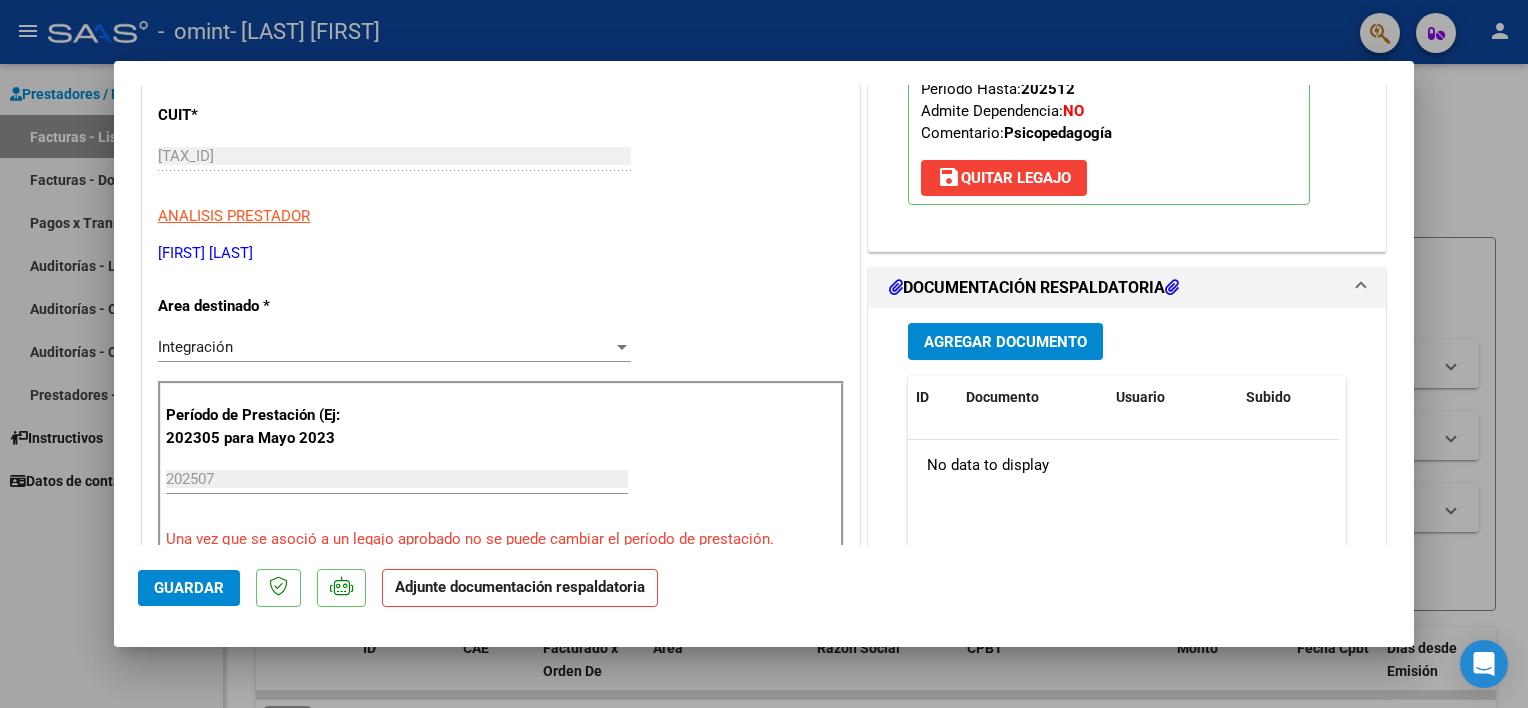 click on "Agregar Documento" at bounding box center [1005, 341] 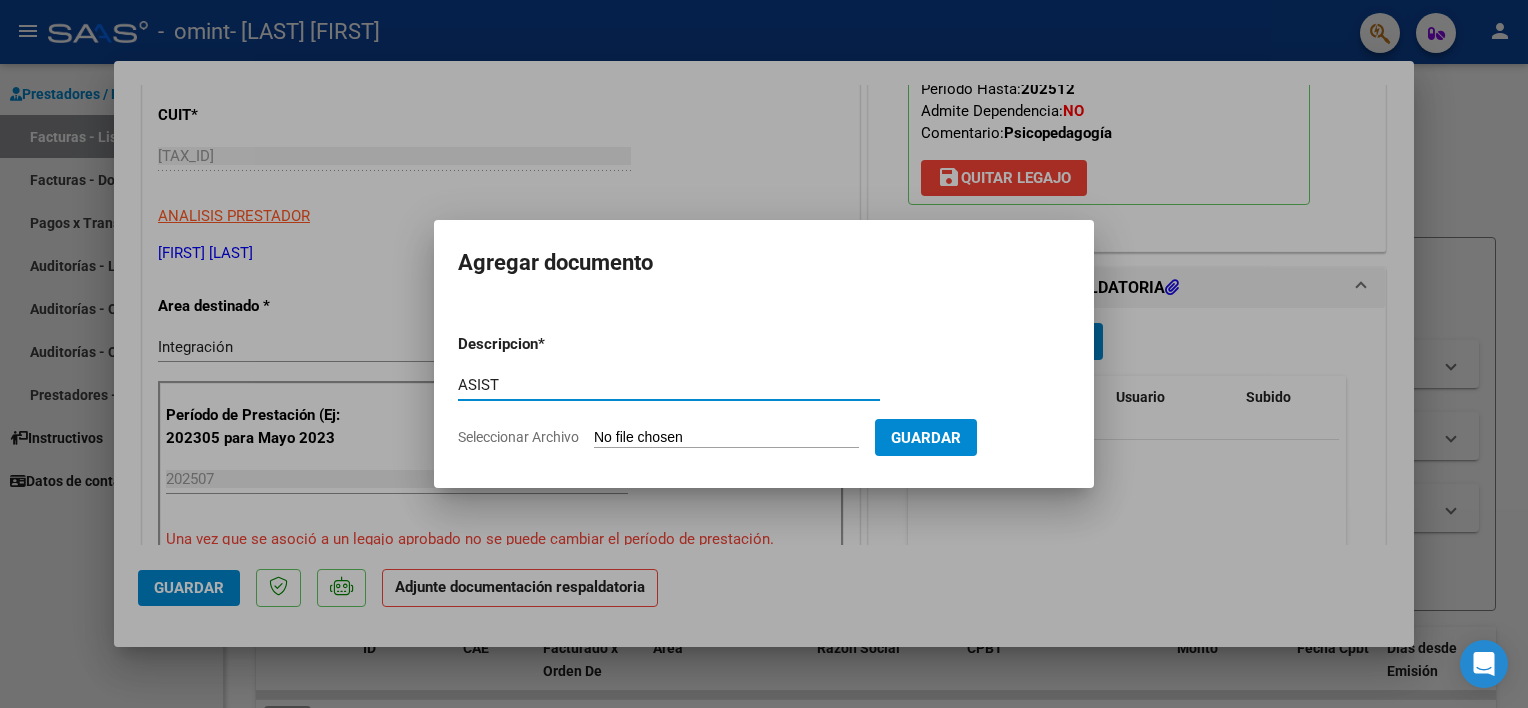 type on "ASISTENCIA" 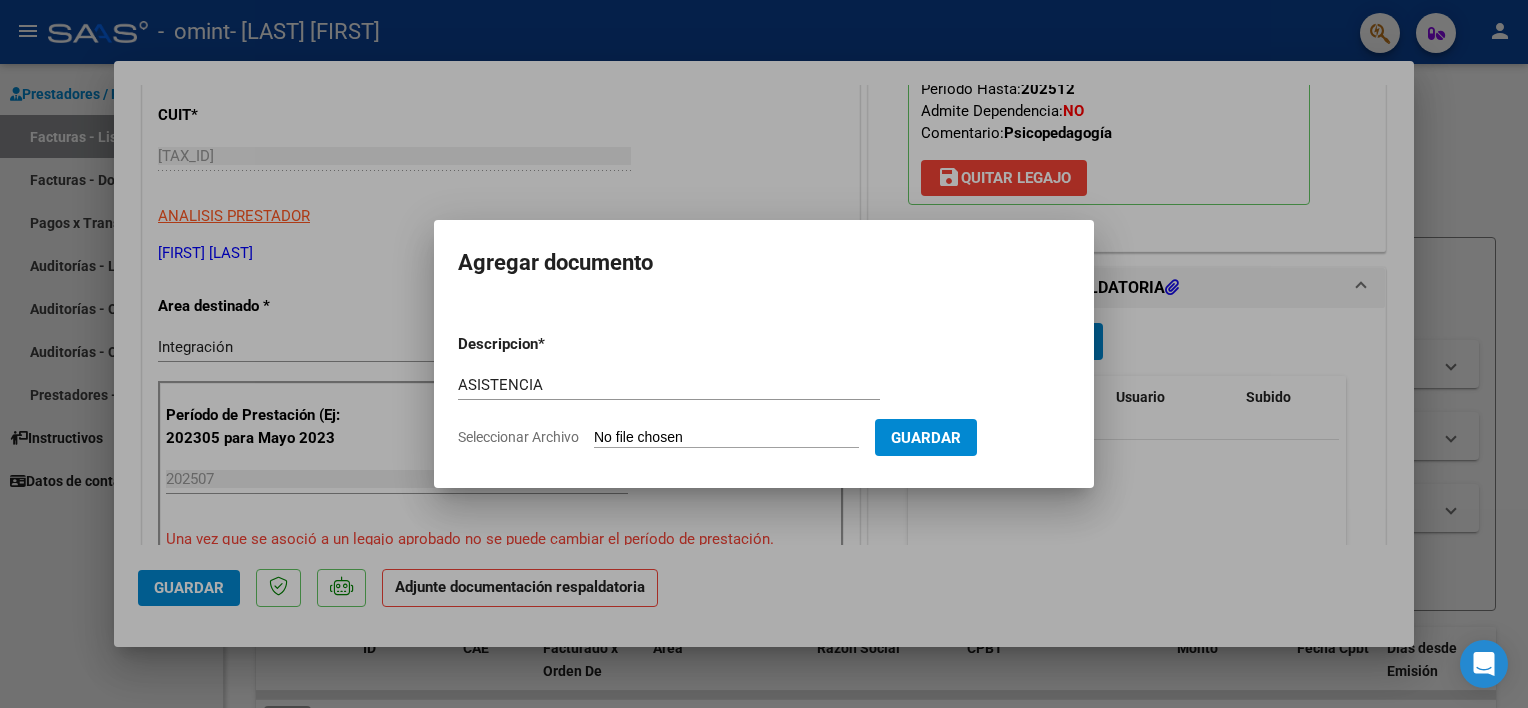 click on "Seleccionar Archivo" at bounding box center (726, 438) 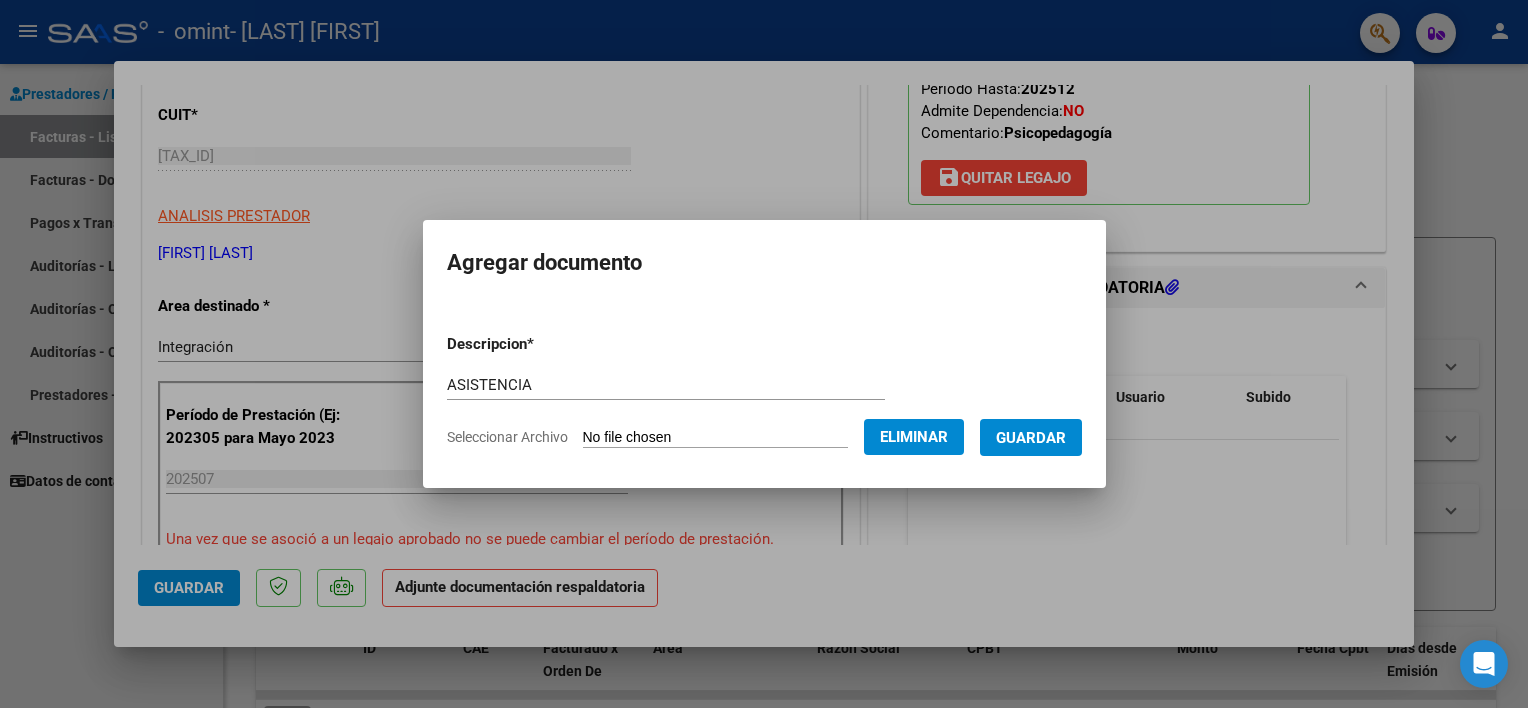 click on "Guardar" at bounding box center [1031, 438] 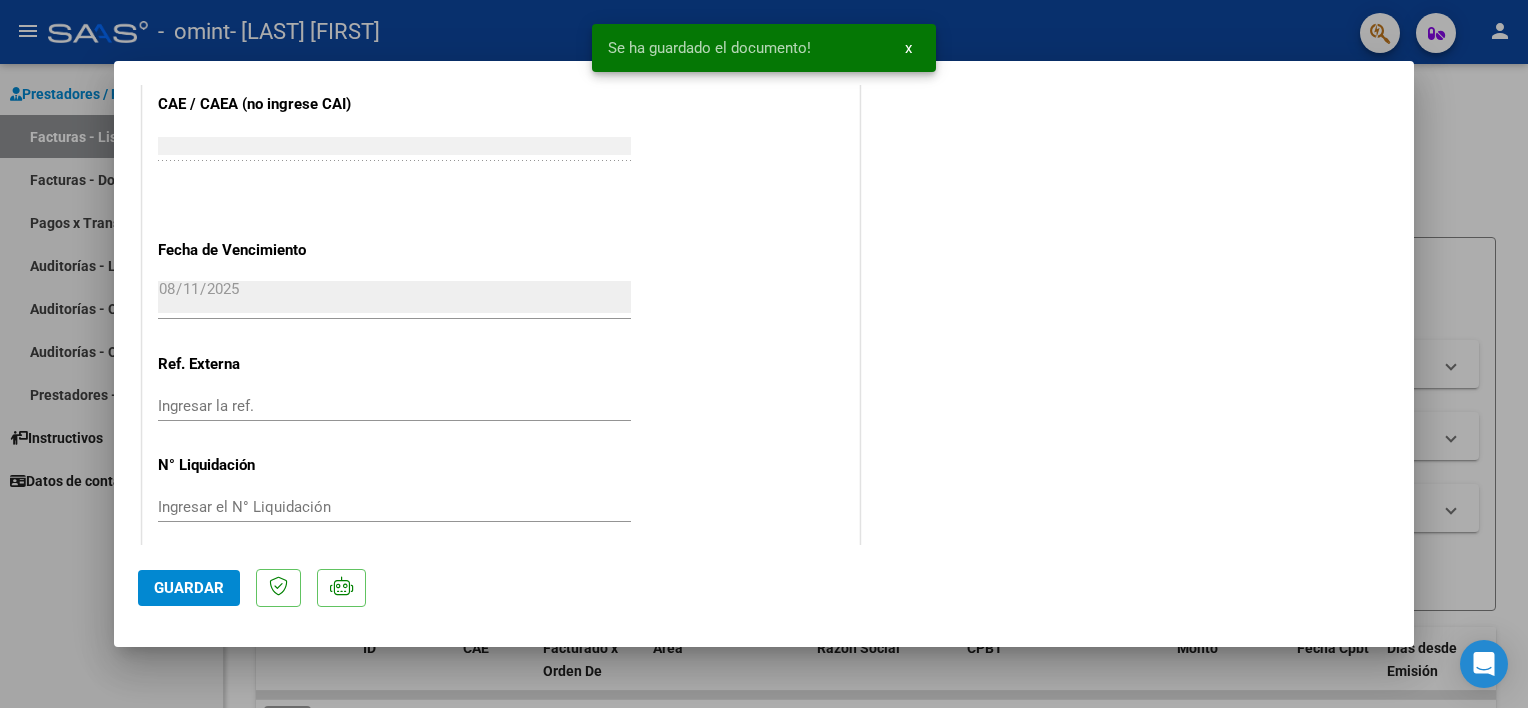 scroll, scrollTop: 1328, scrollLeft: 0, axis: vertical 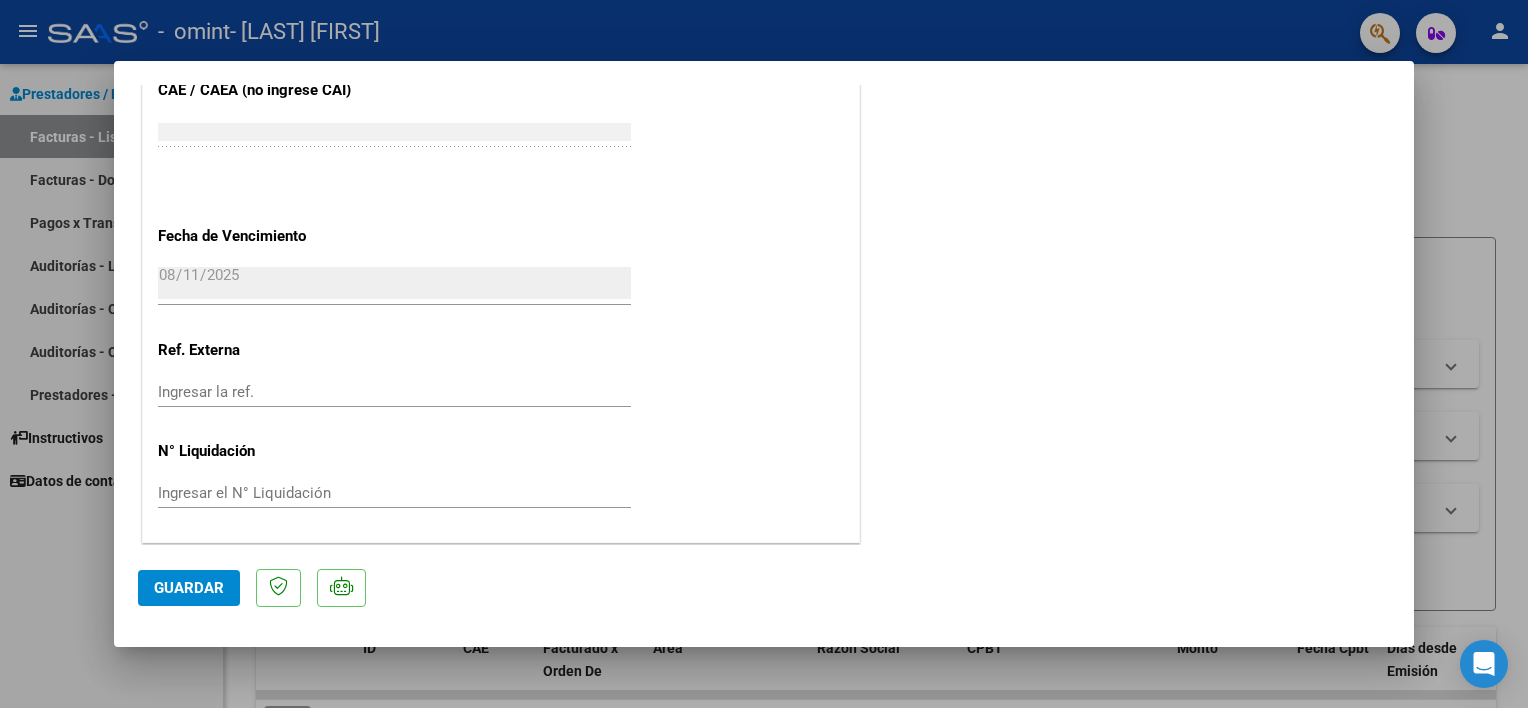 click on "Guardar" 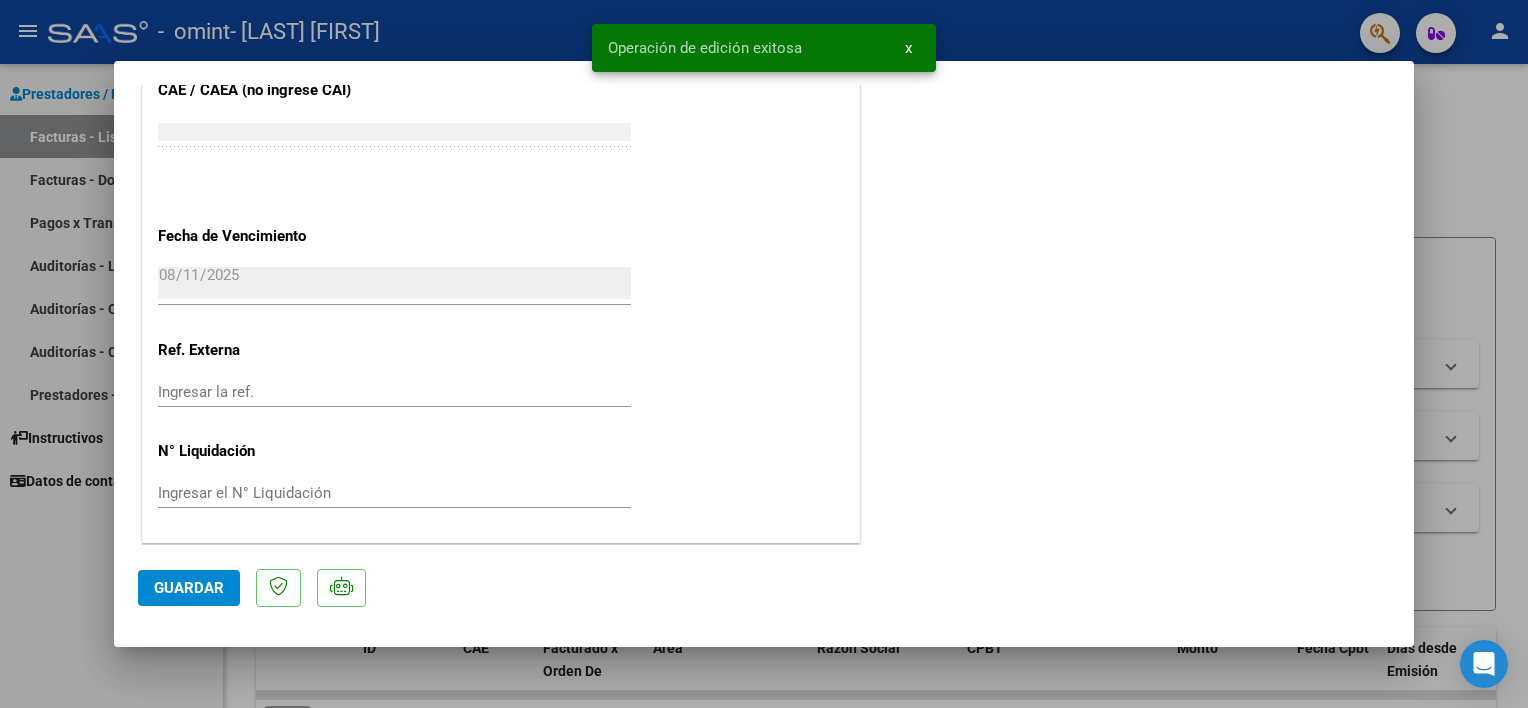 click at bounding box center (764, 354) 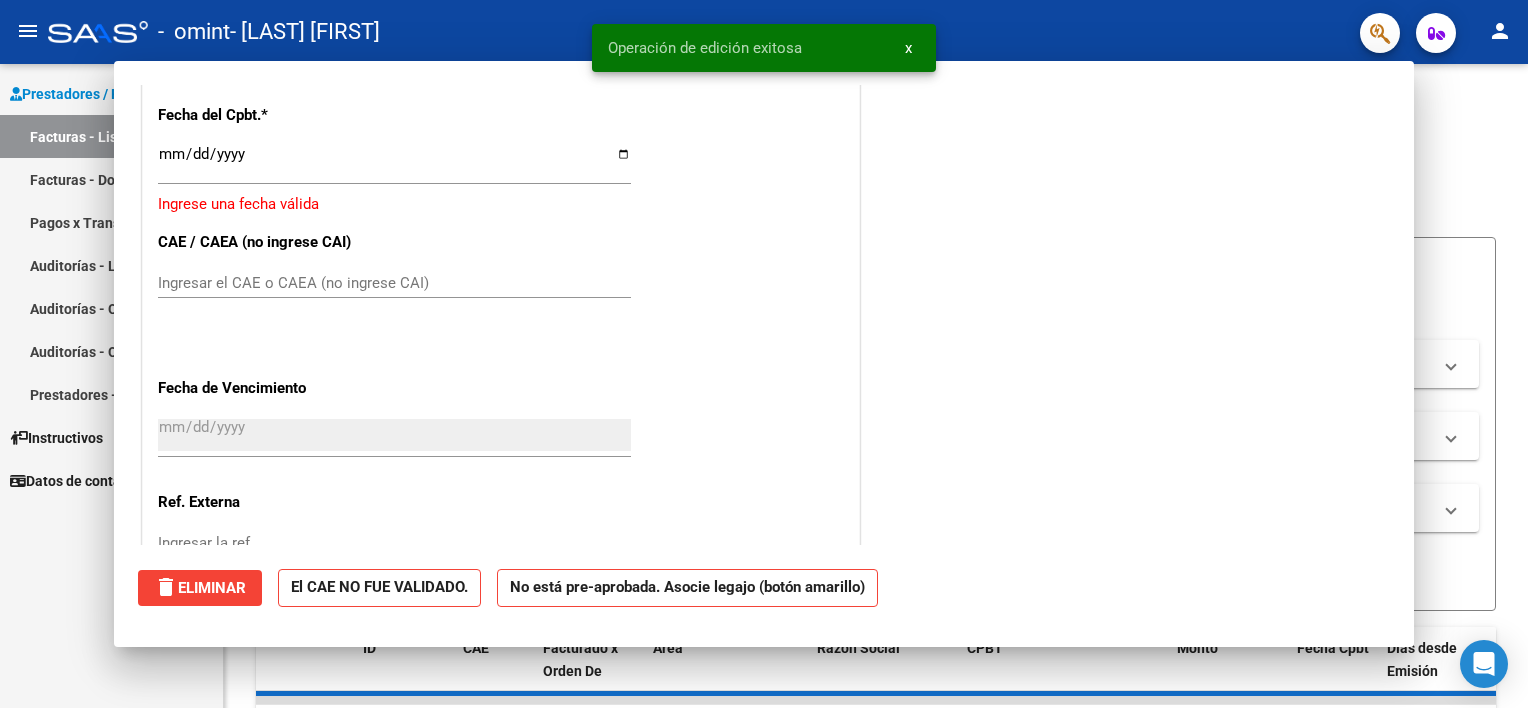 scroll, scrollTop: 1479, scrollLeft: 0, axis: vertical 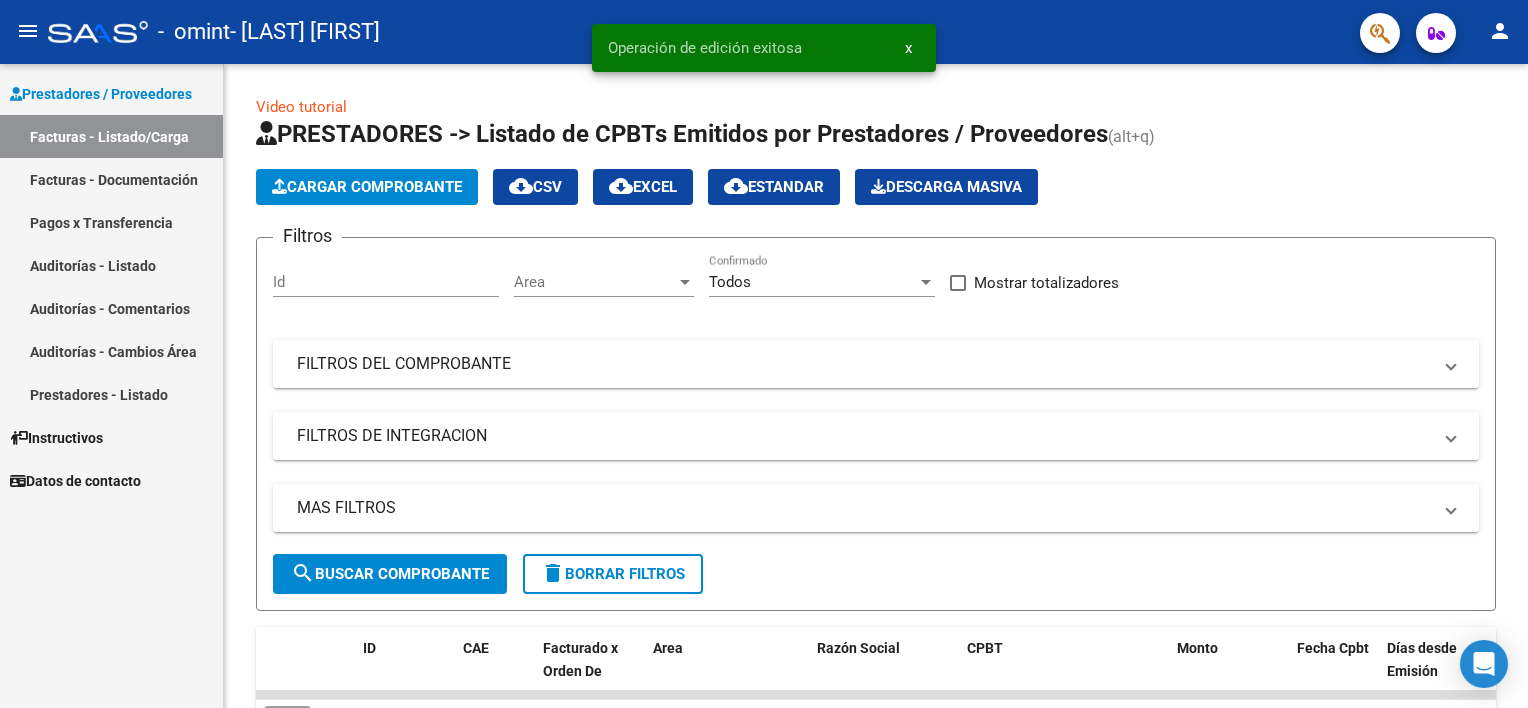 click on "Facturas - Documentación" at bounding box center (111, 179) 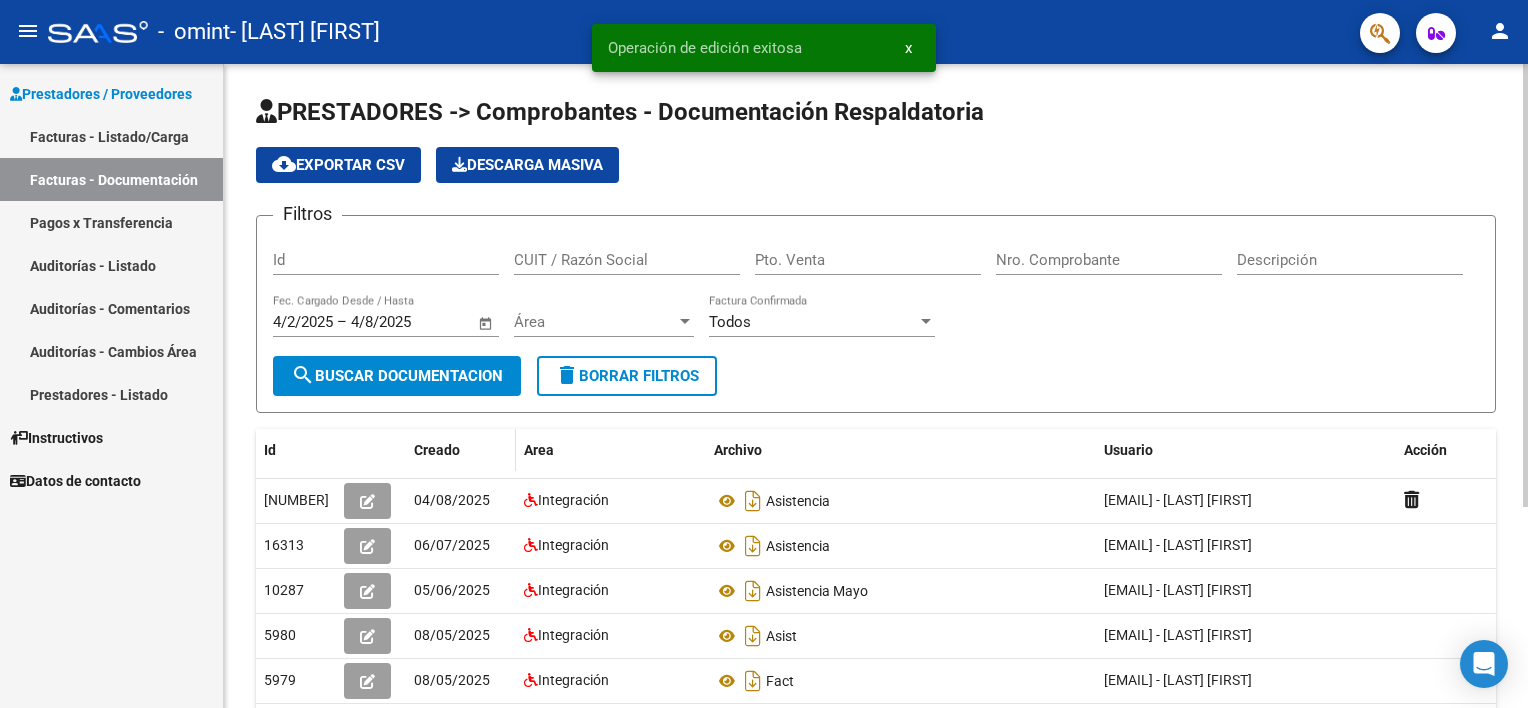 scroll, scrollTop: 100, scrollLeft: 0, axis: vertical 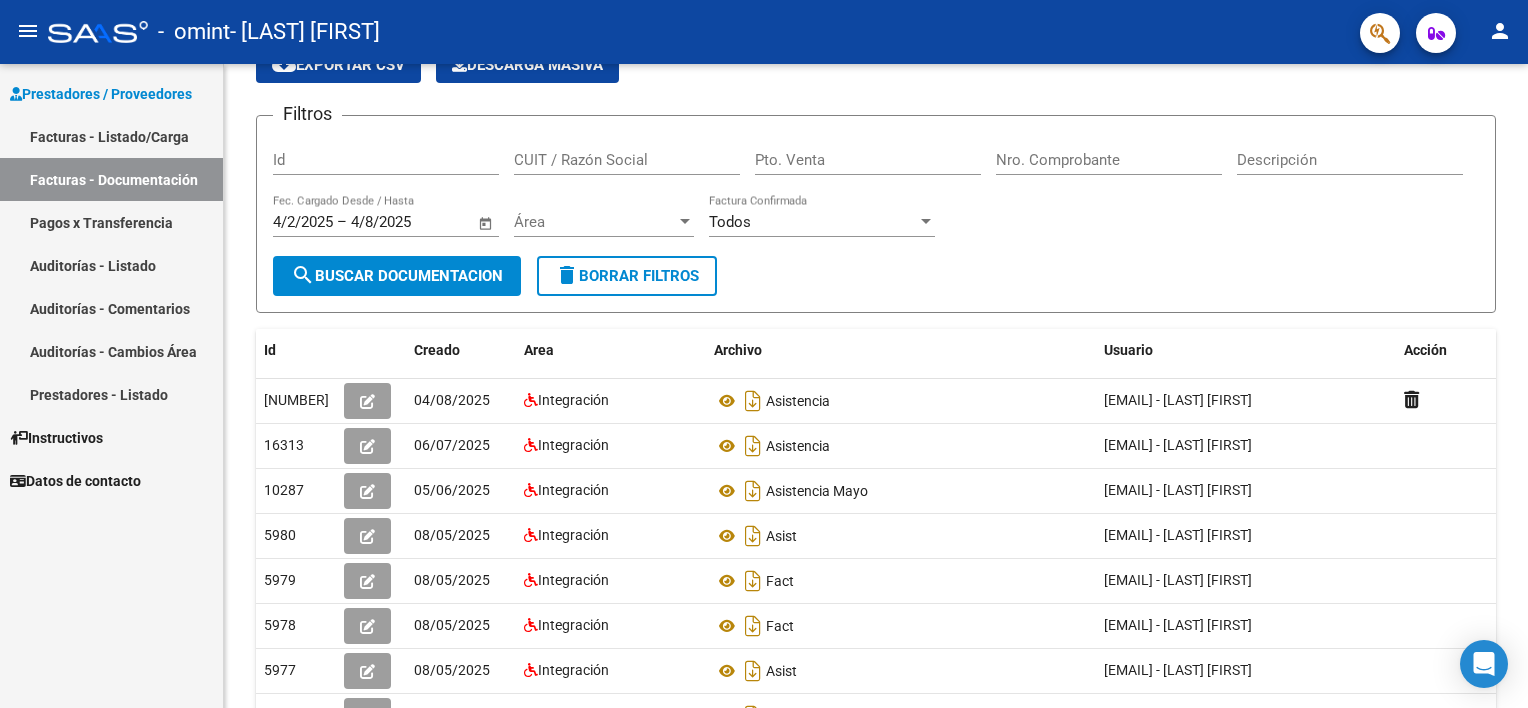 click on "Facturas - Listado/Carga" at bounding box center (111, 136) 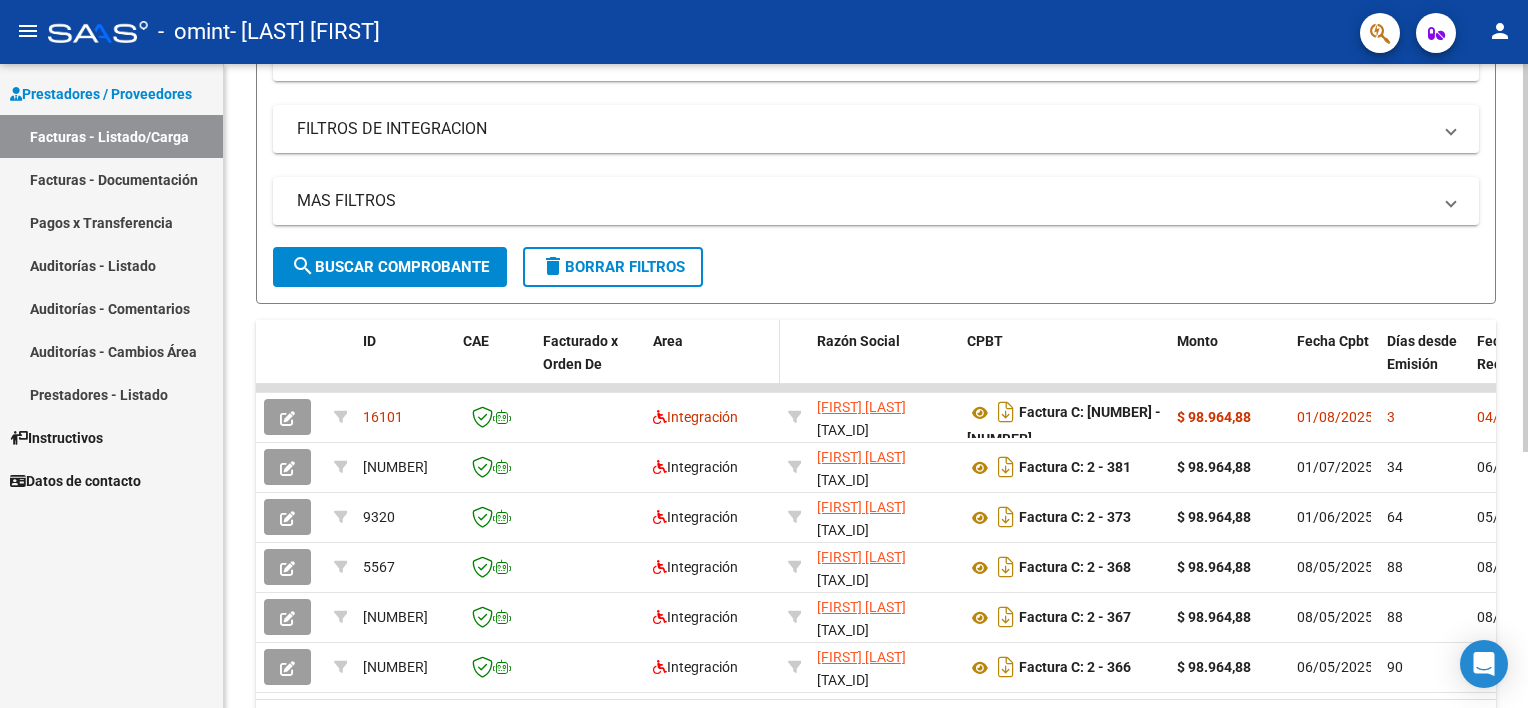 scroll, scrollTop: 400, scrollLeft: 0, axis: vertical 